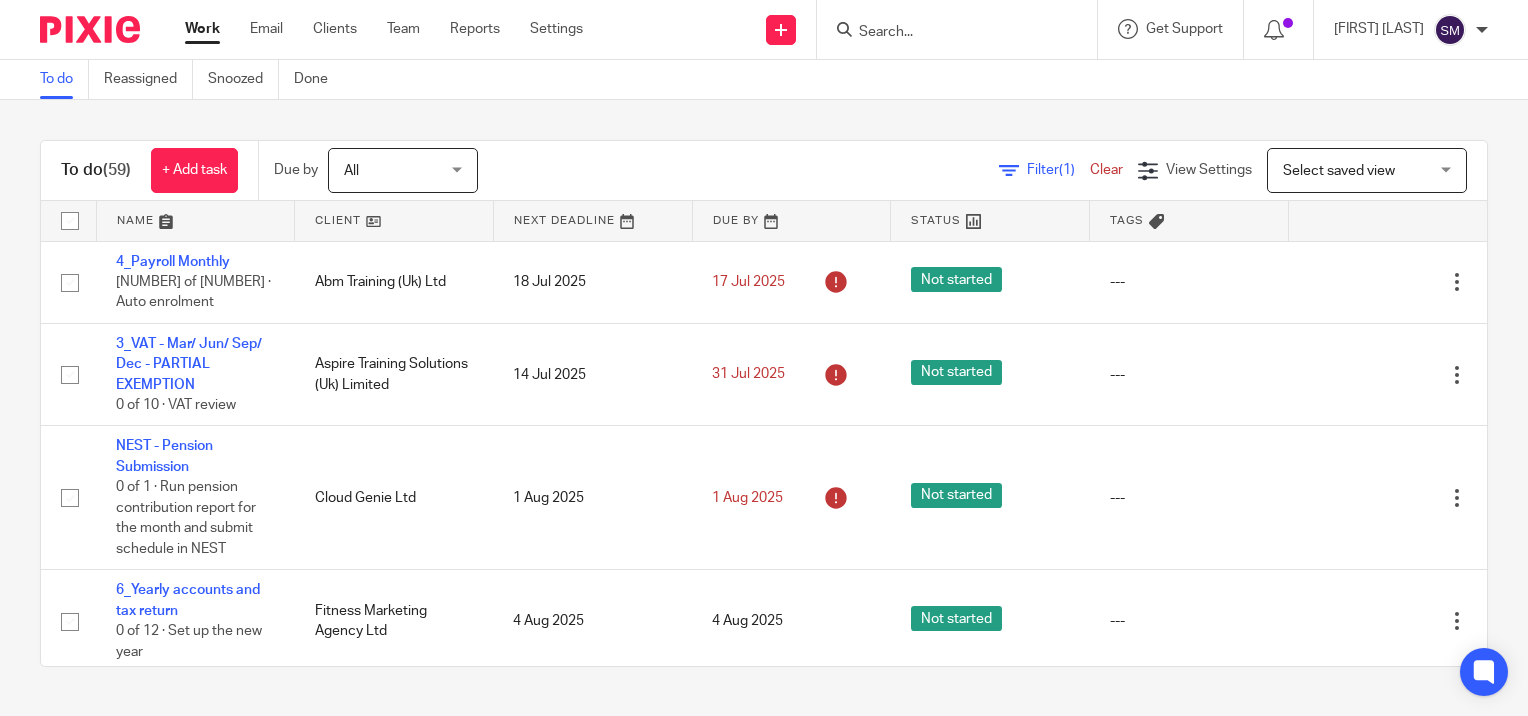 scroll, scrollTop: 0, scrollLeft: 0, axis: both 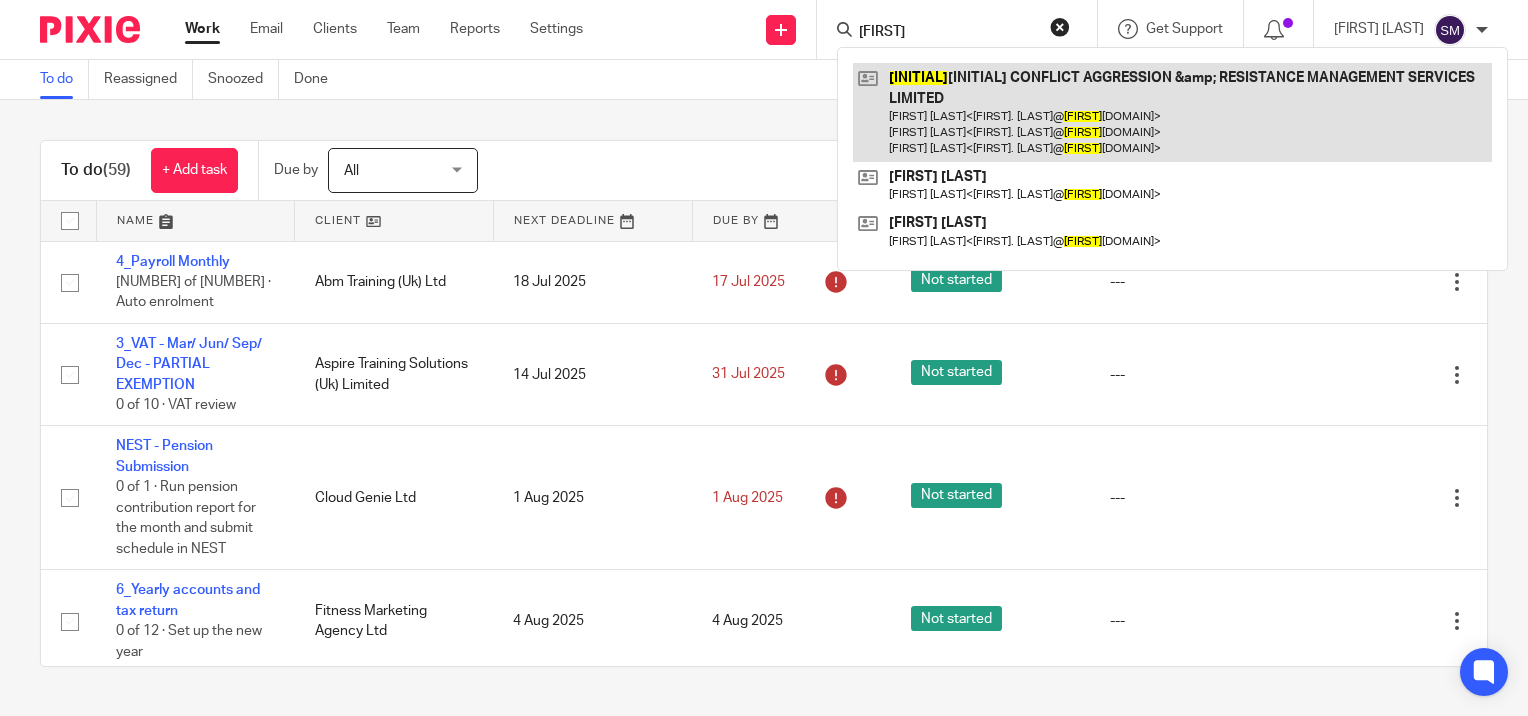 type on "carms" 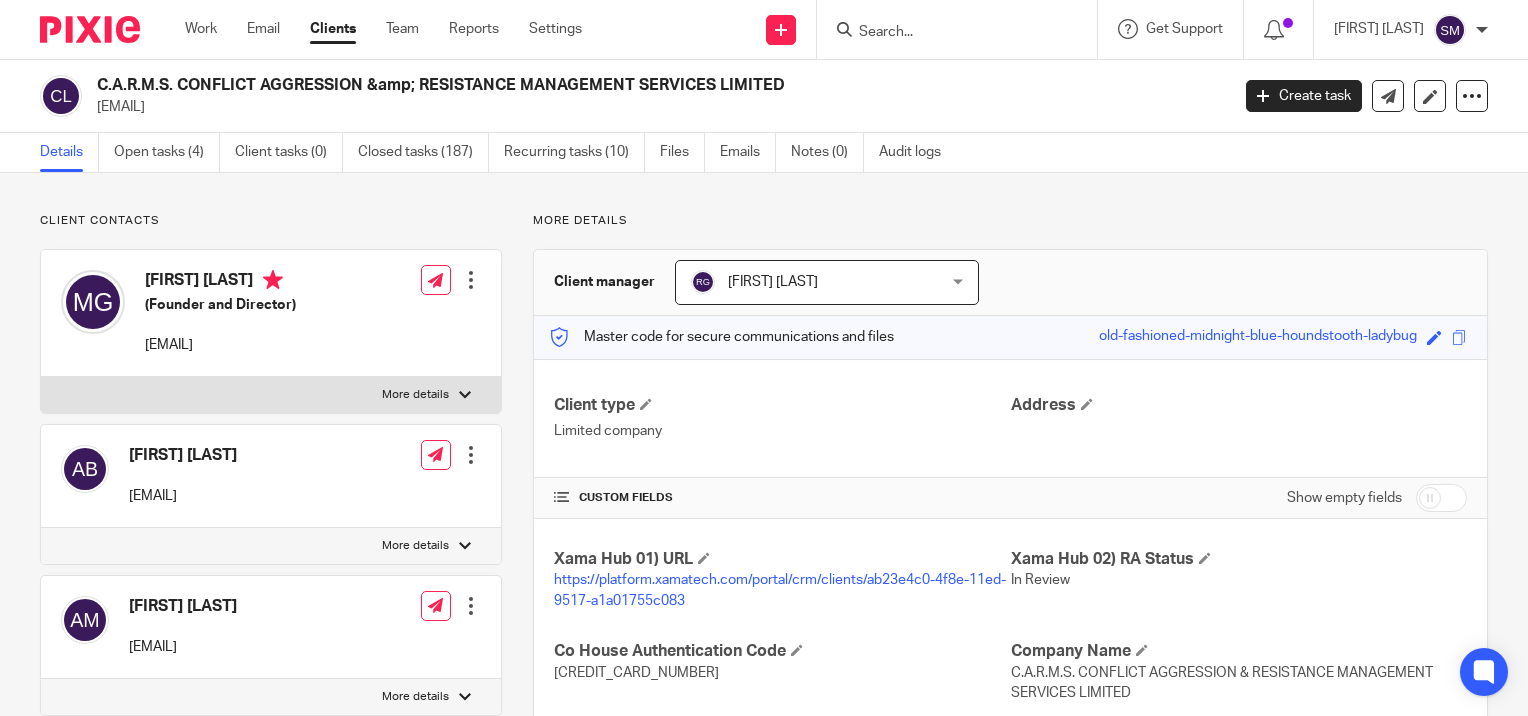 scroll, scrollTop: 0, scrollLeft: 0, axis: both 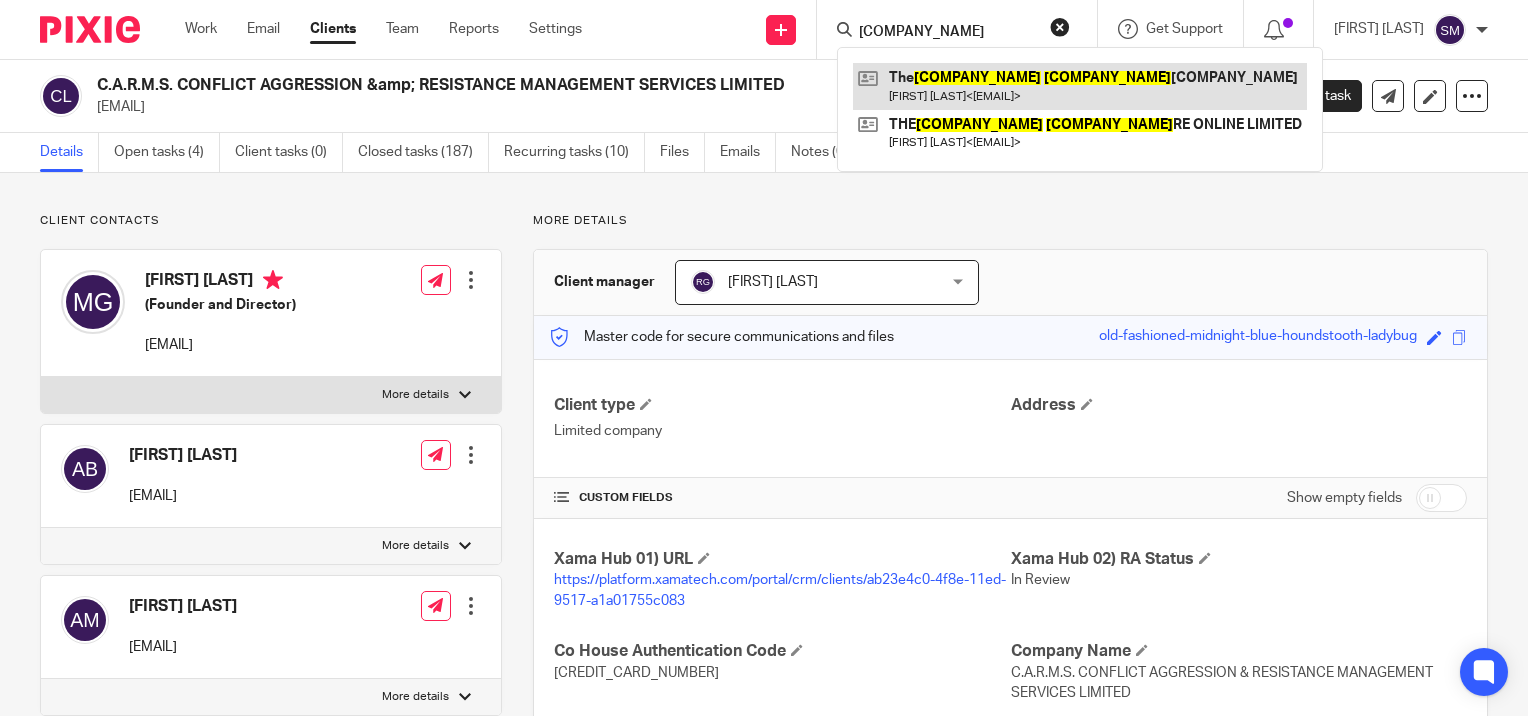 type on "pt cent" 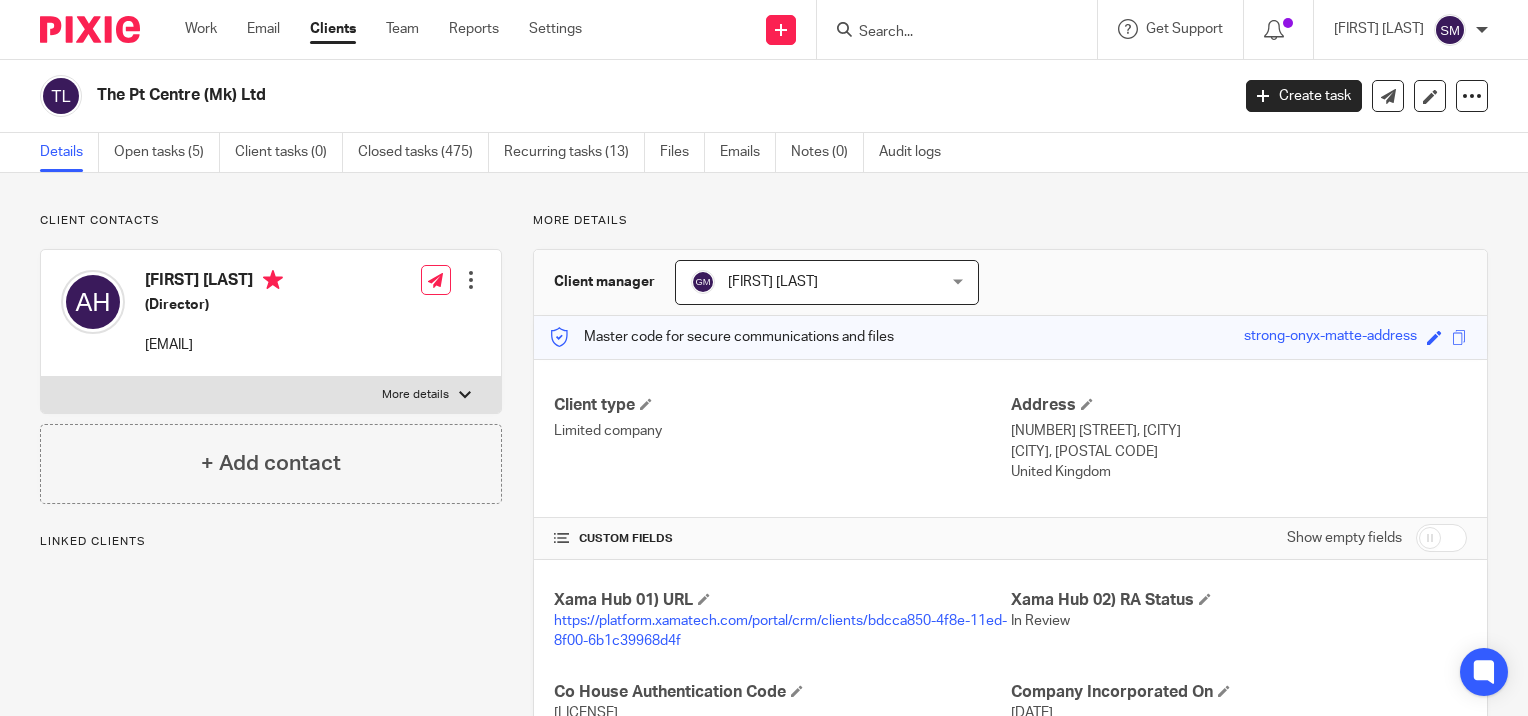 scroll, scrollTop: 0, scrollLeft: 0, axis: both 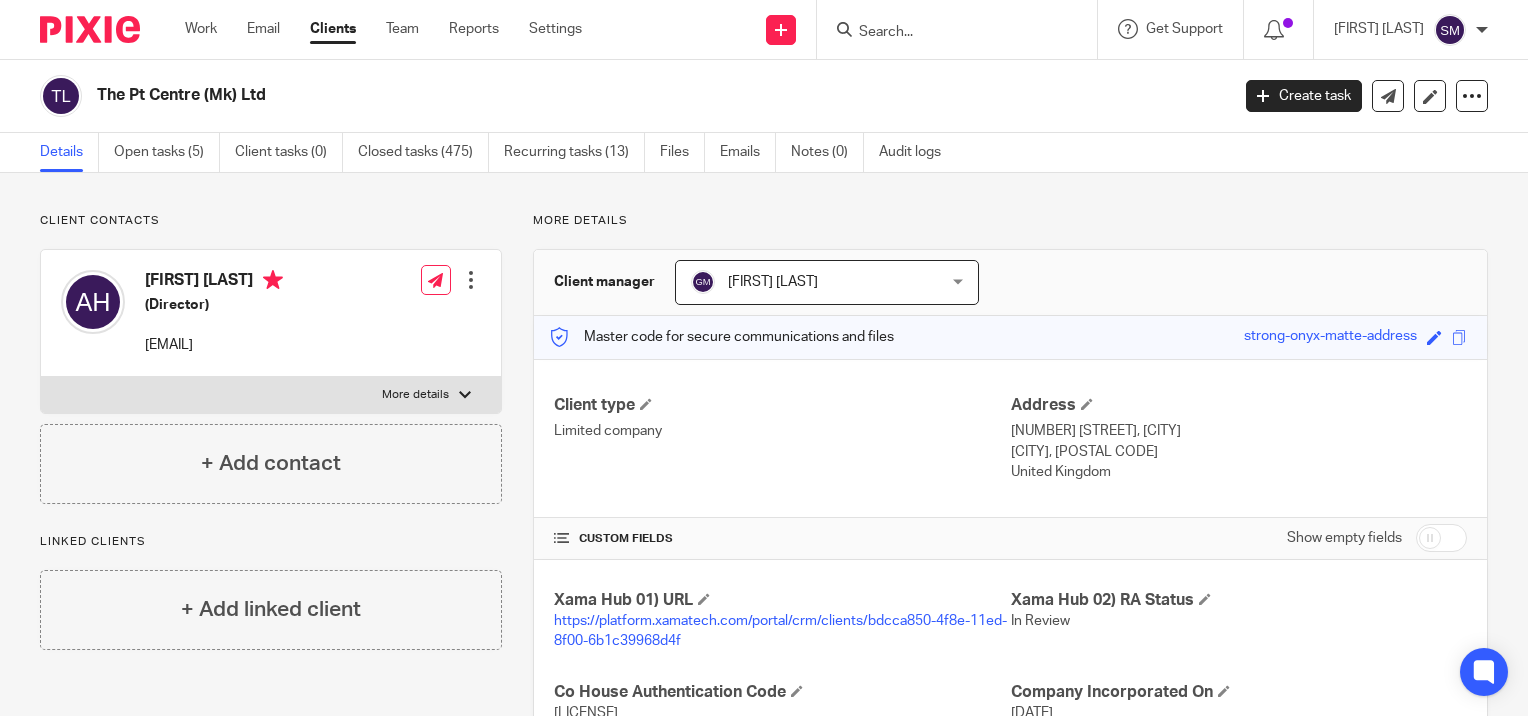 click at bounding box center [947, 33] 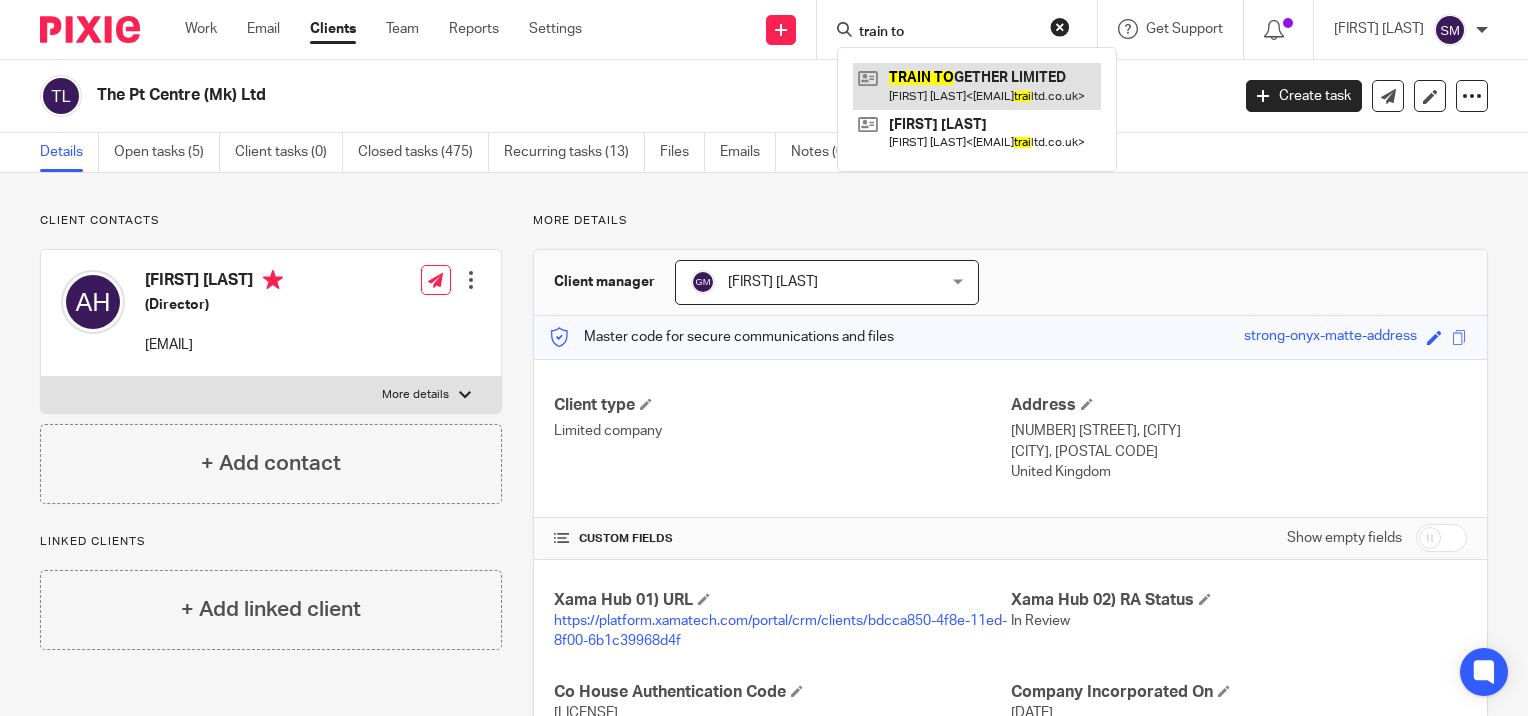 type on "train to" 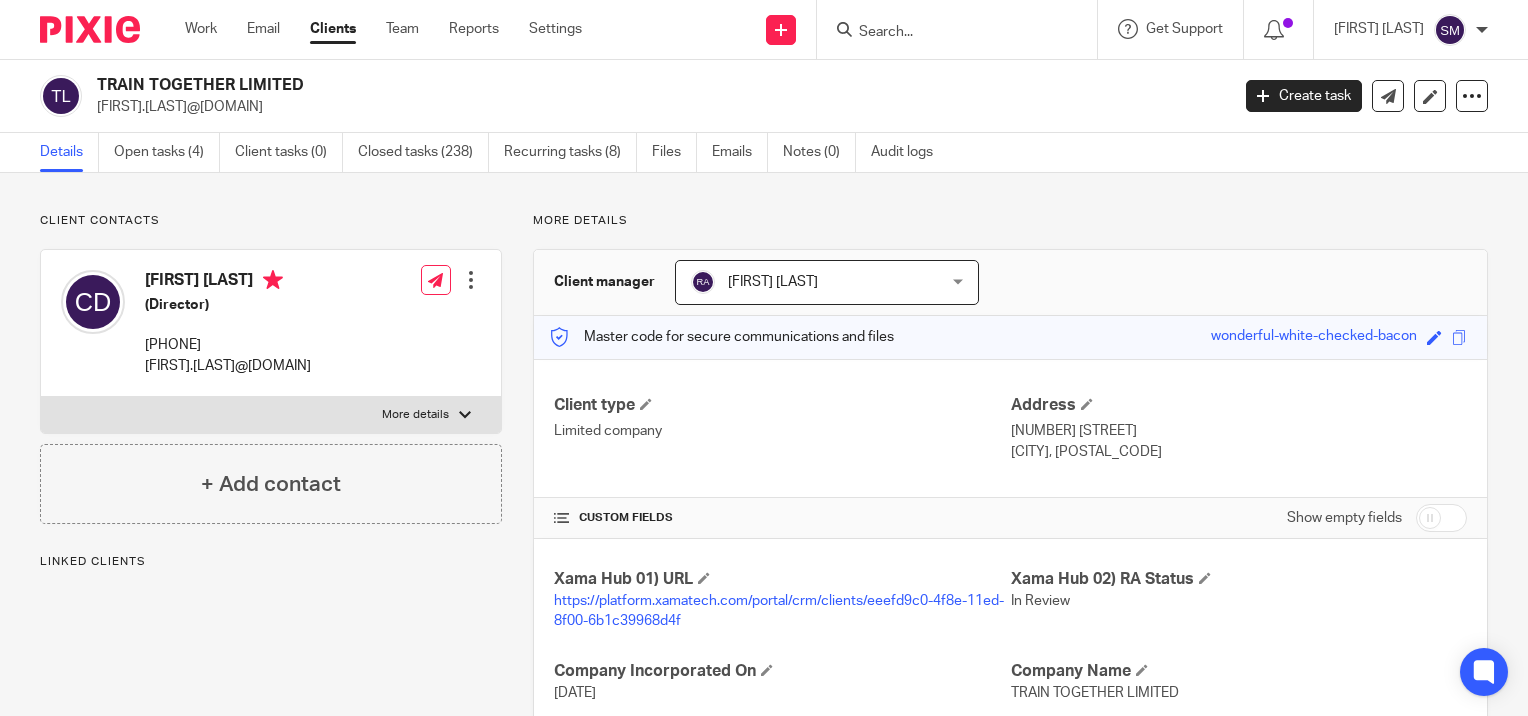 scroll, scrollTop: 0, scrollLeft: 0, axis: both 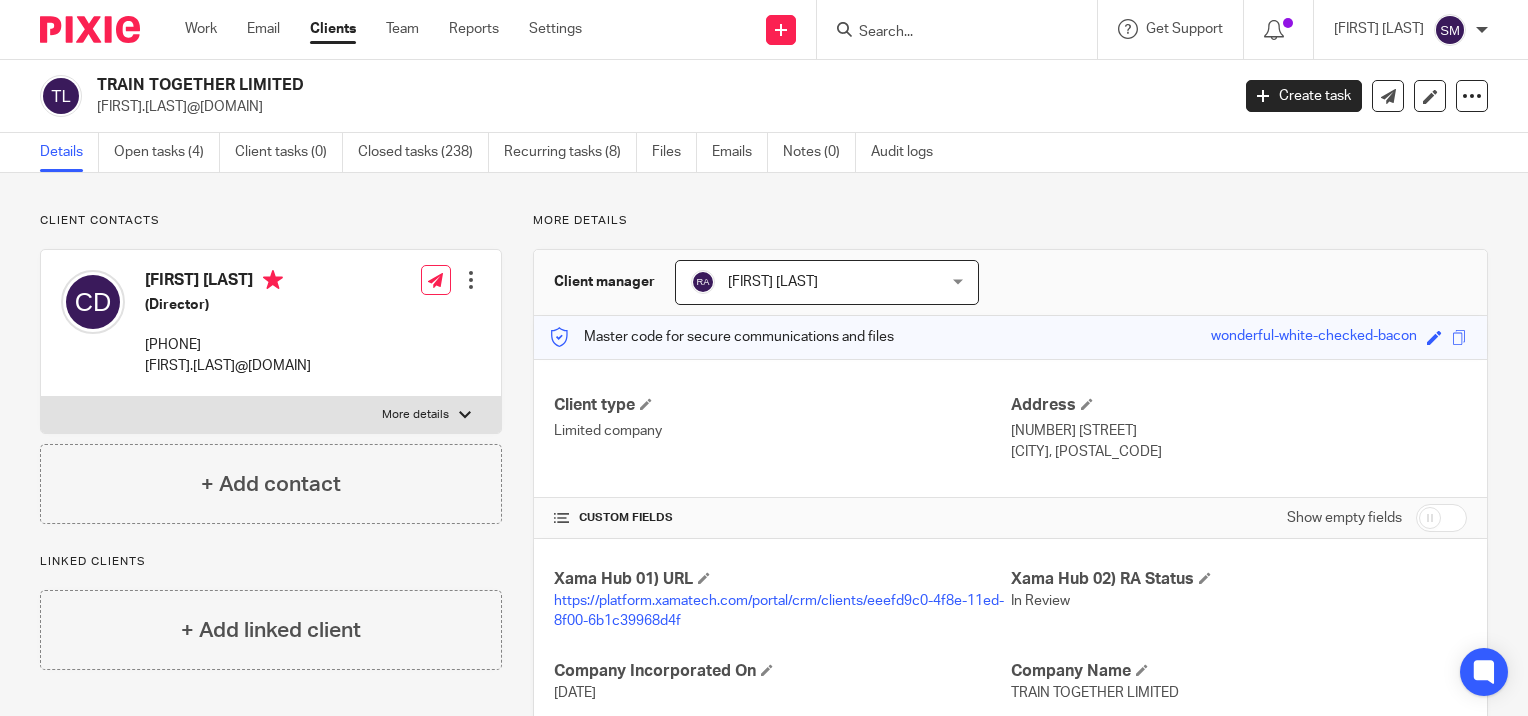 click at bounding box center (947, 33) 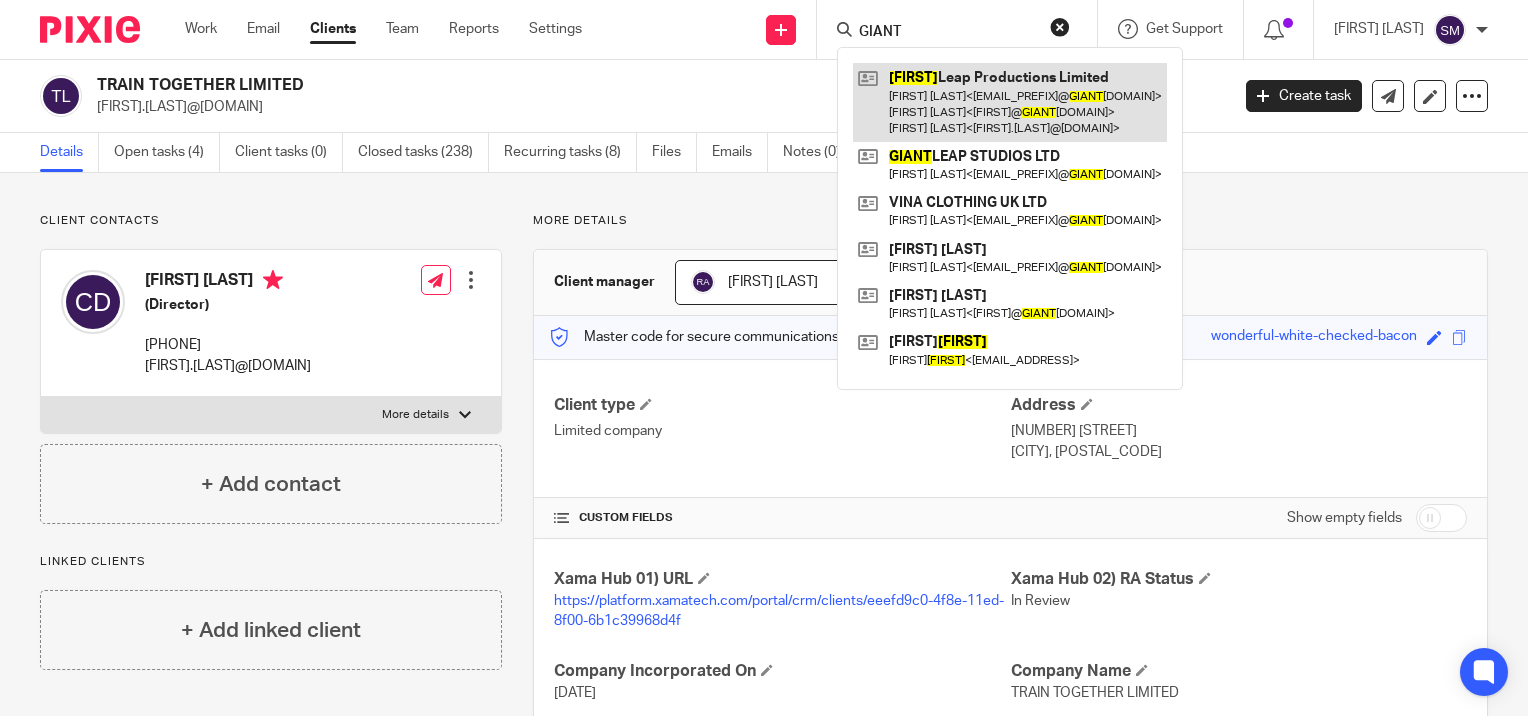 type on "giant" 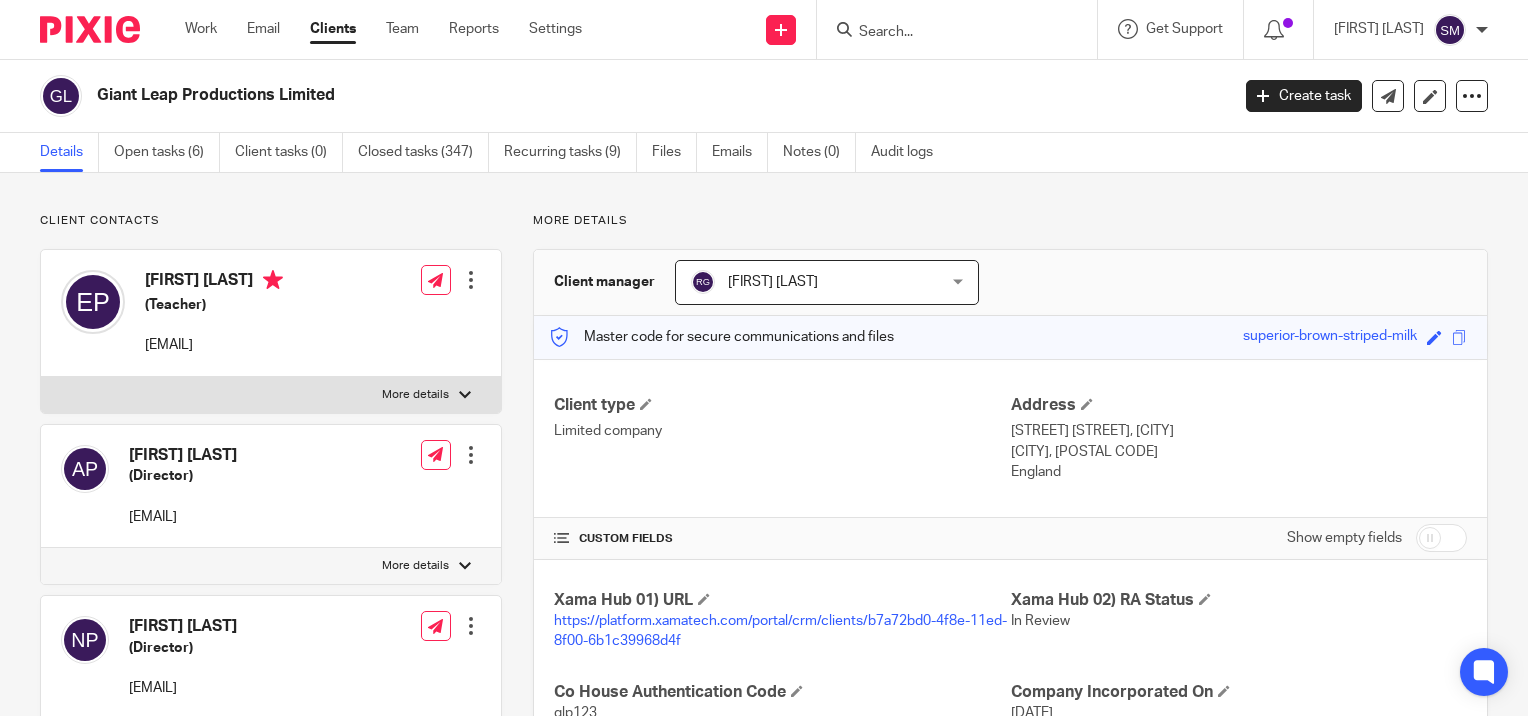 scroll, scrollTop: 0, scrollLeft: 0, axis: both 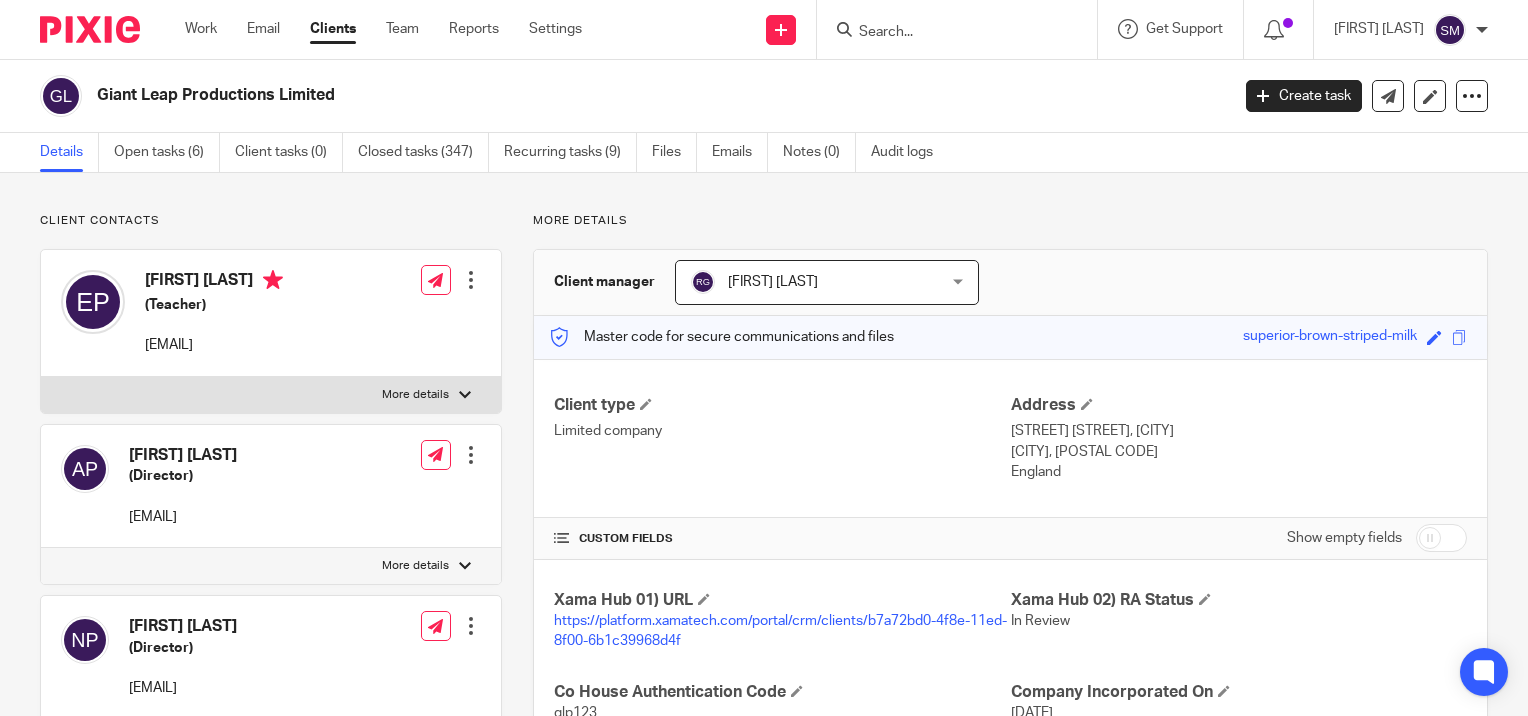 click at bounding box center (963, 29) 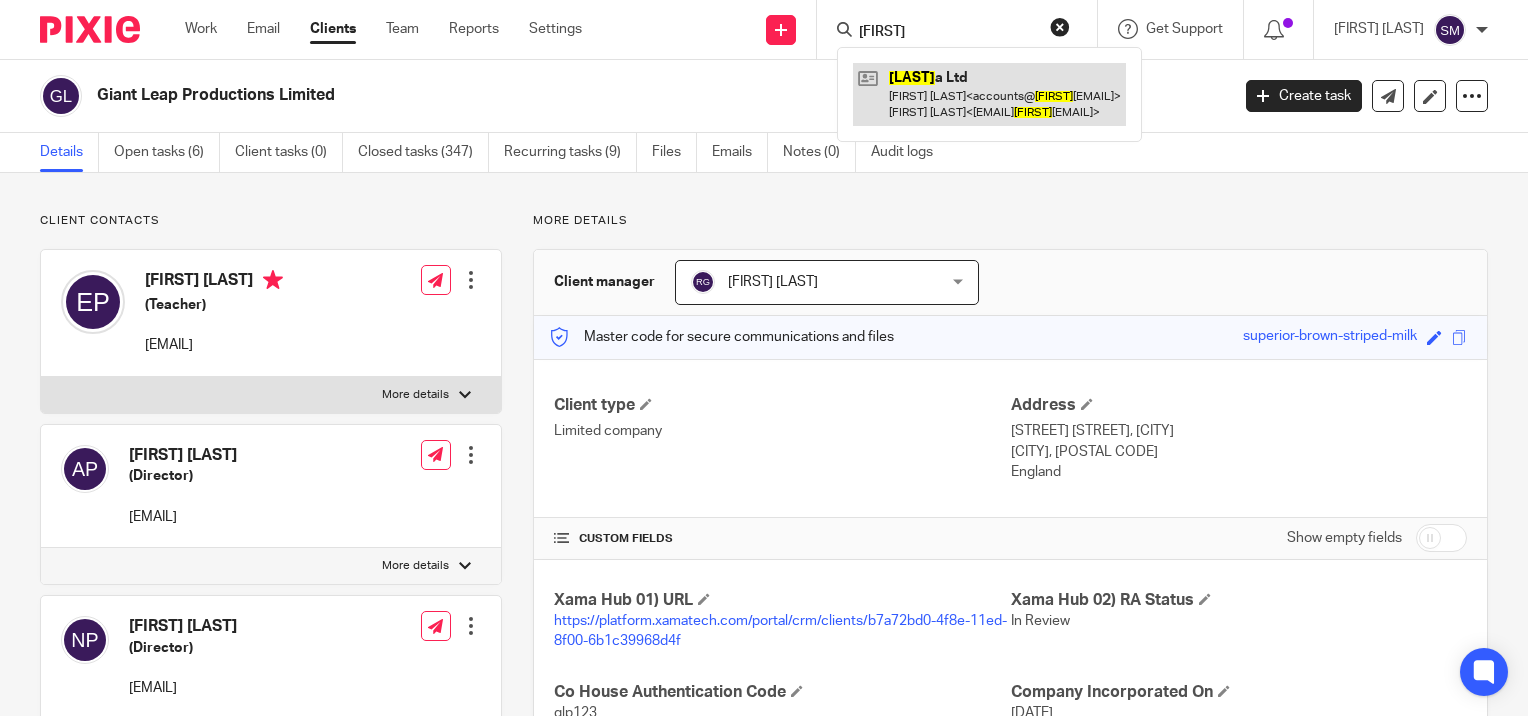 type on "[FIRST]" 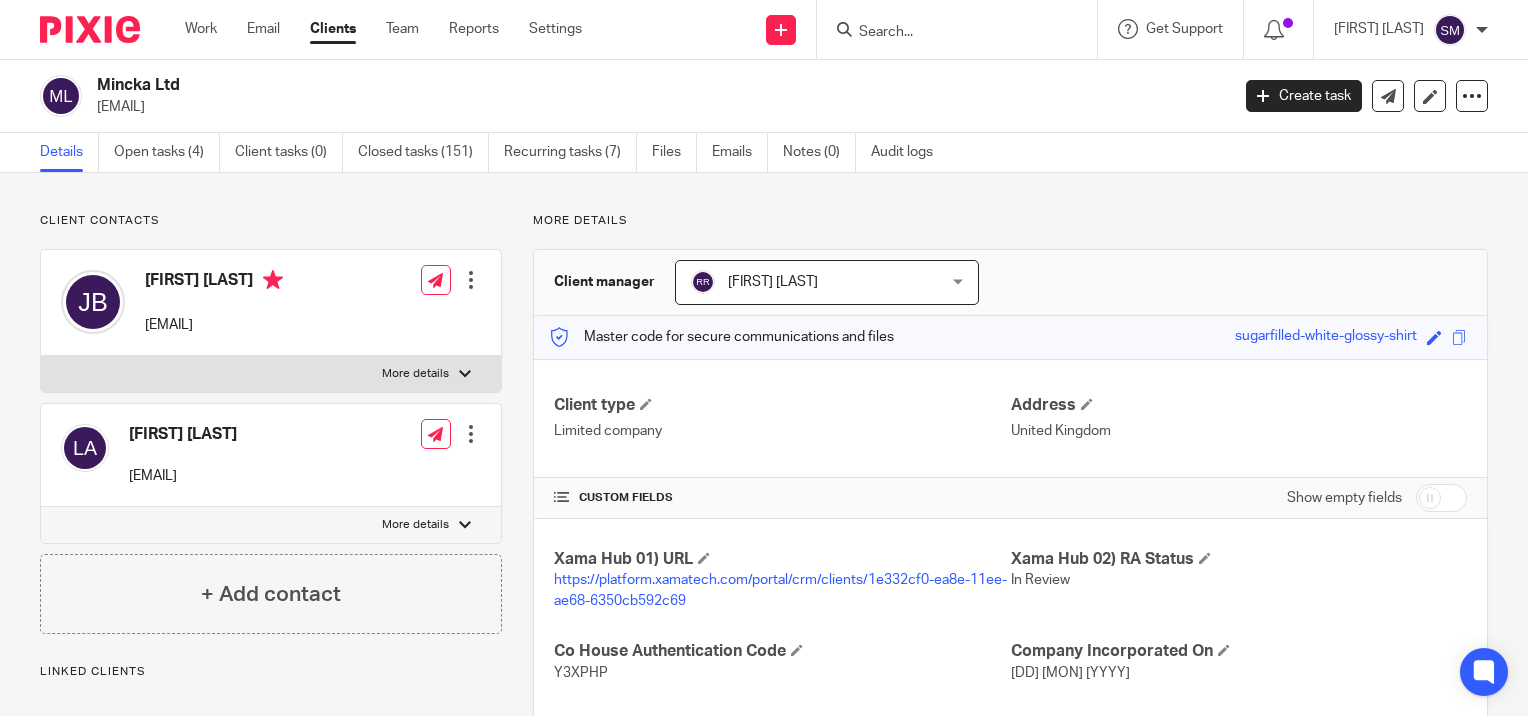 scroll, scrollTop: 0, scrollLeft: 0, axis: both 